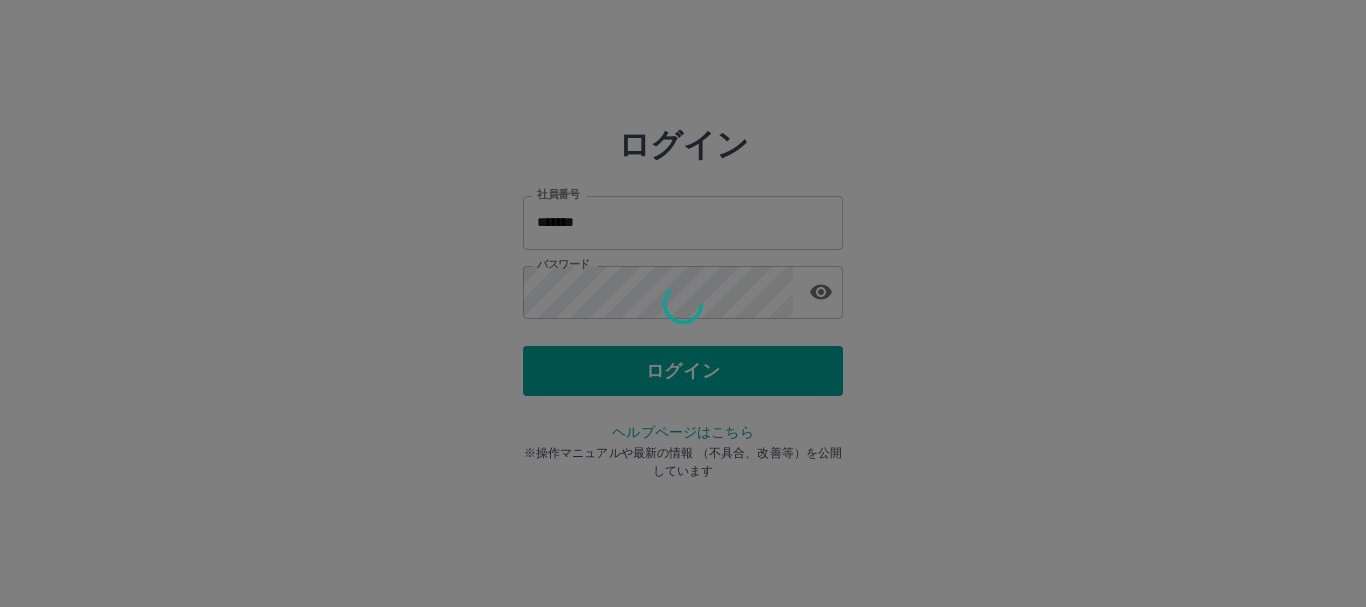 scroll, scrollTop: 0, scrollLeft: 0, axis: both 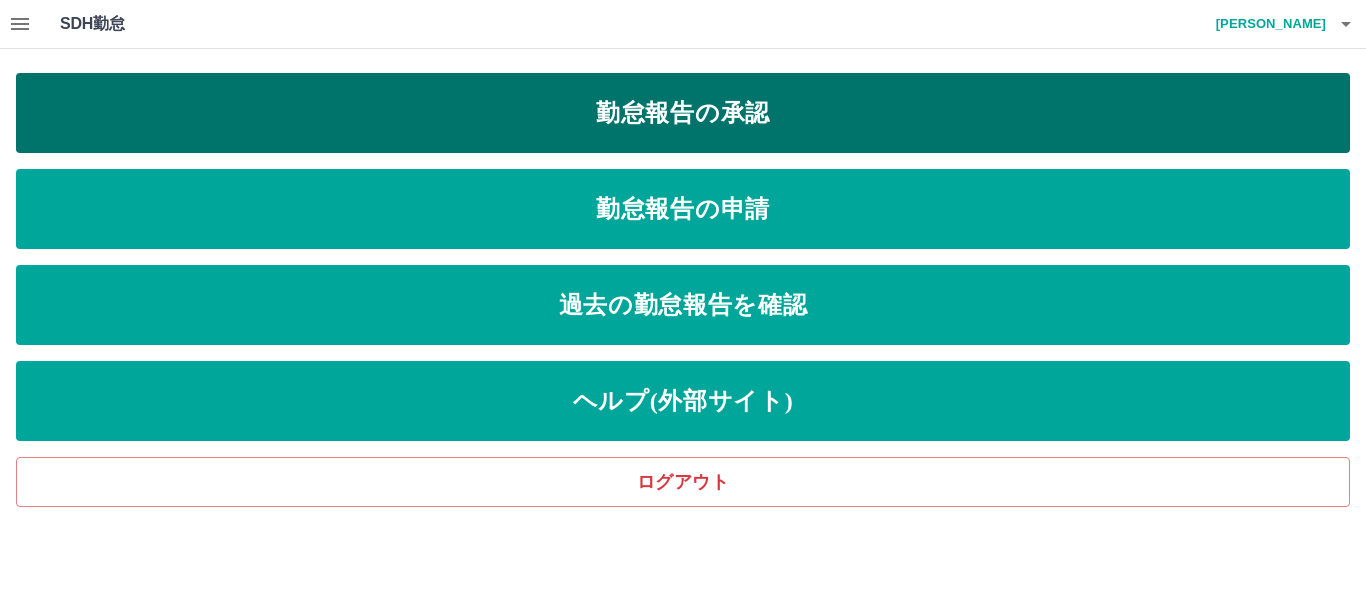 click on "勤怠報告の承認" at bounding box center (683, 113) 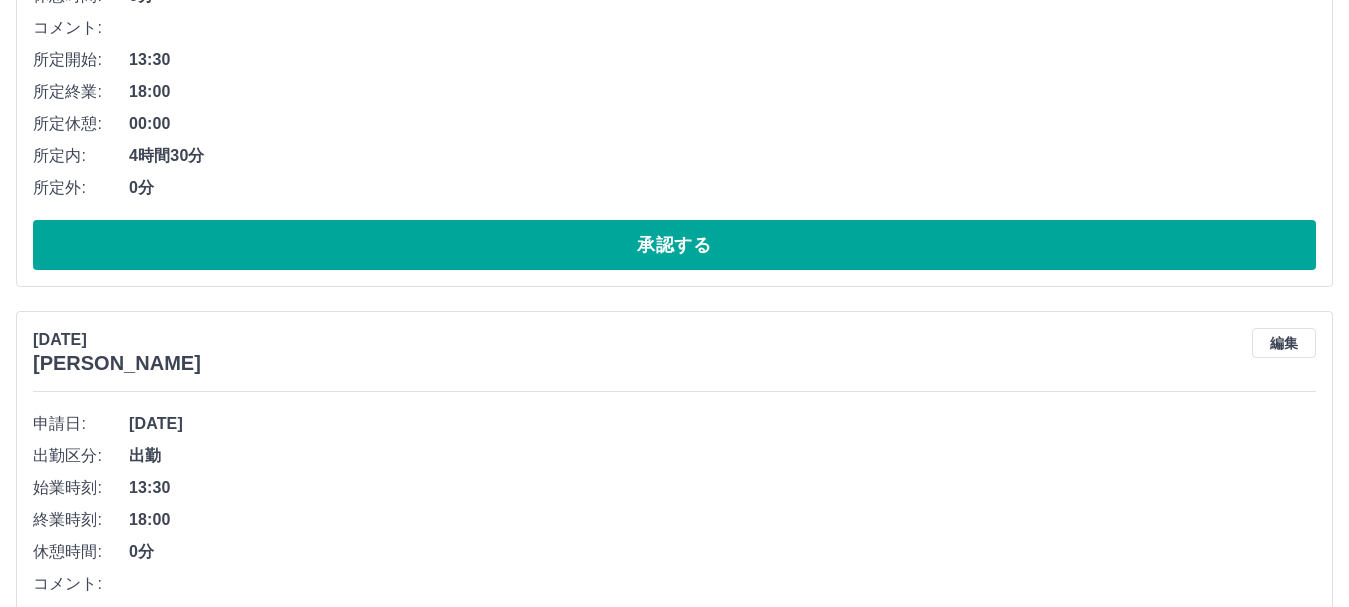 scroll, scrollTop: 4714, scrollLeft: 0, axis: vertical 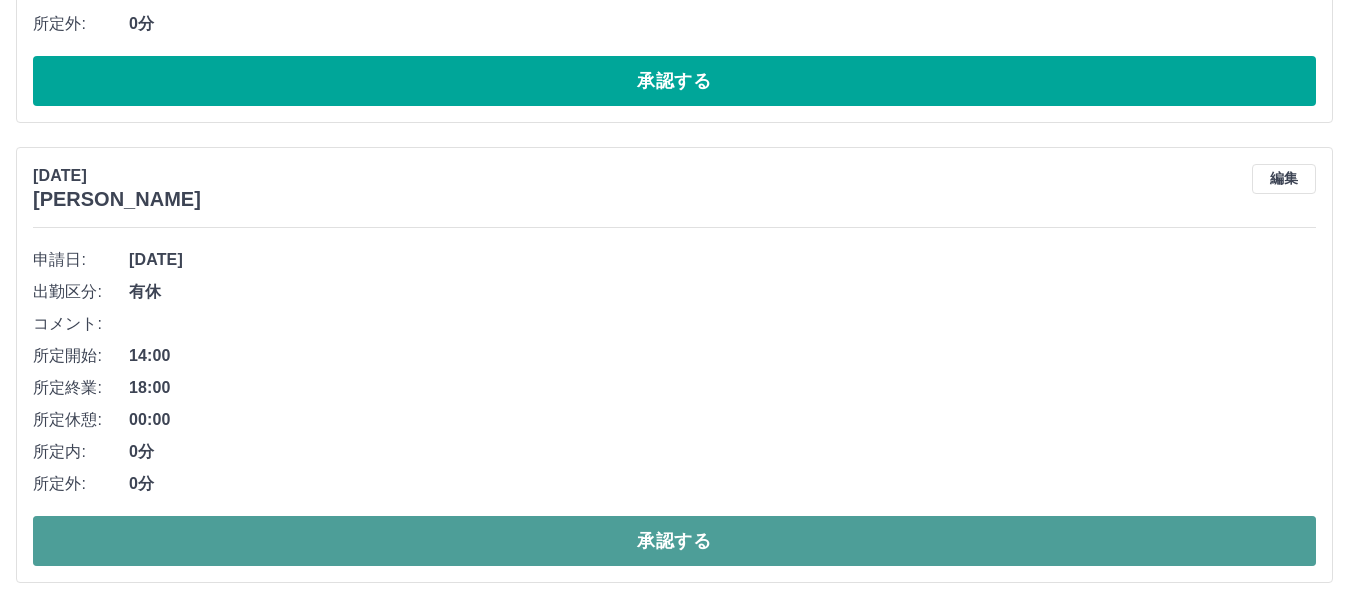 click on "承認する" at bounding box center (674, 541) 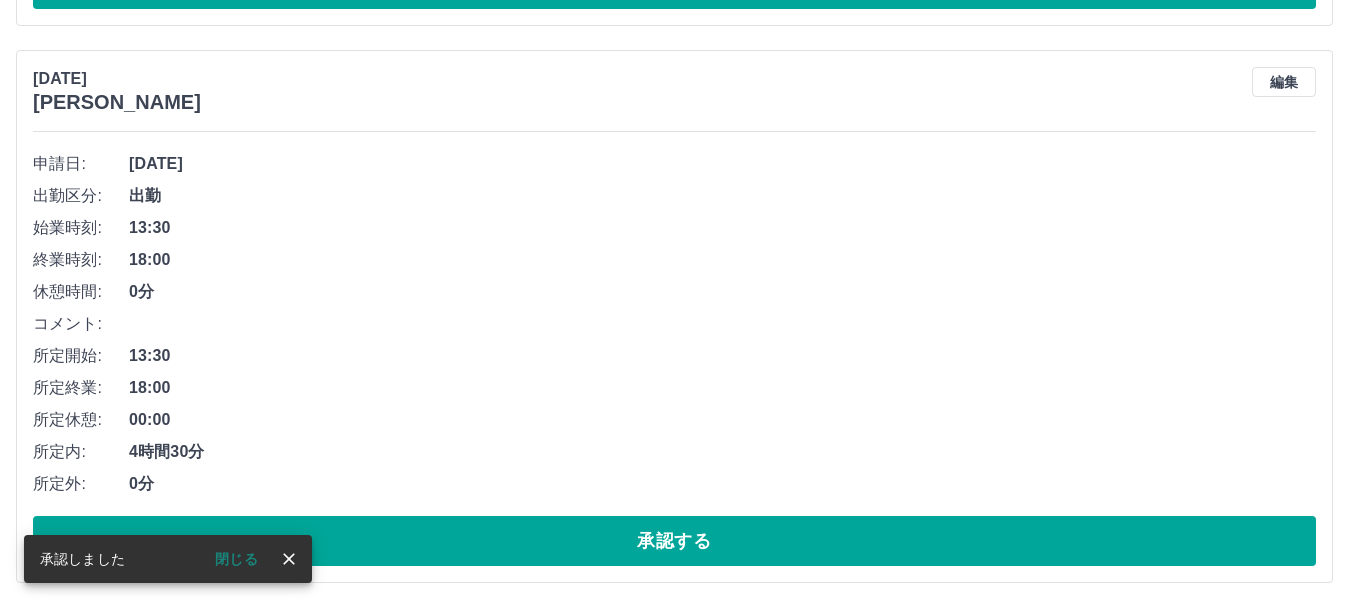 scroll, scrollTop: 4254, scrollLeft: 0, axis: vertical 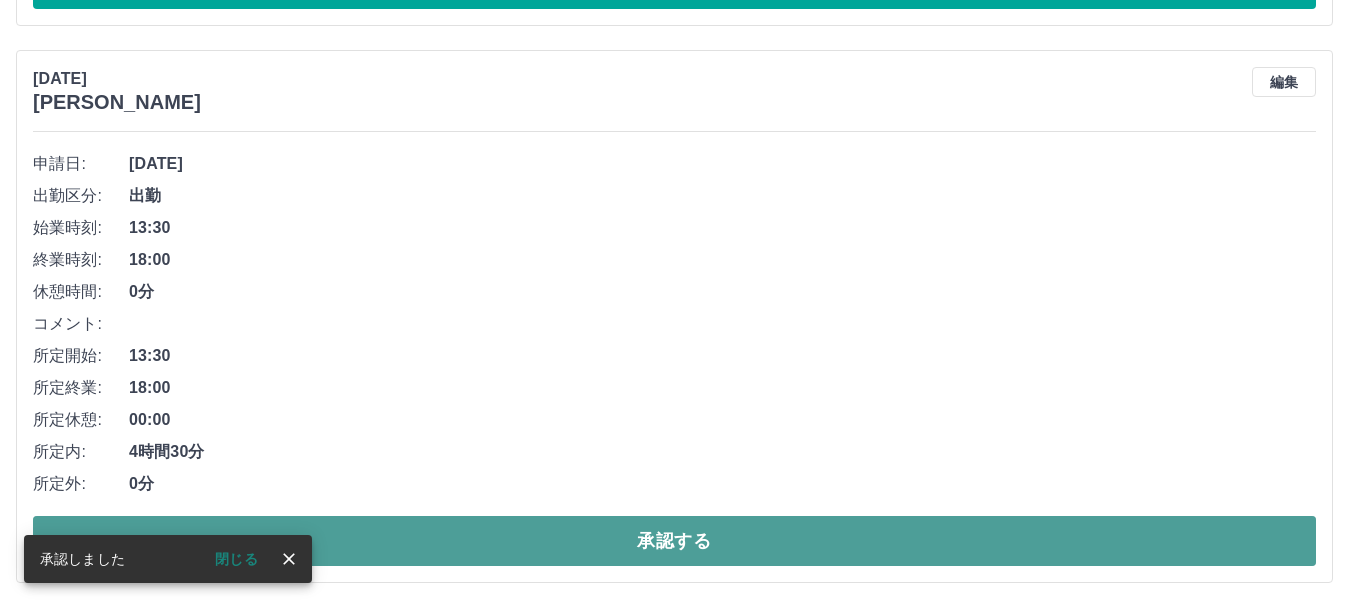click on "承認する" at bounding box center (674, 541) 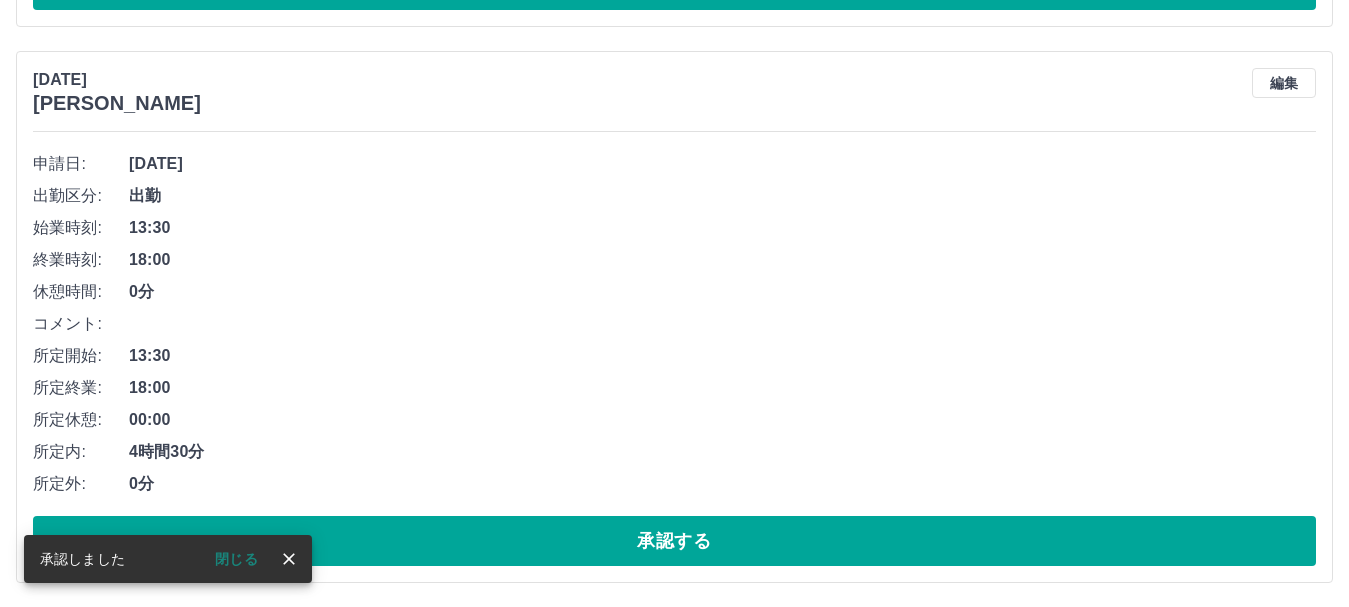 scroll, scrollTop: 3697, scrollLeft: 0, axis: vertical 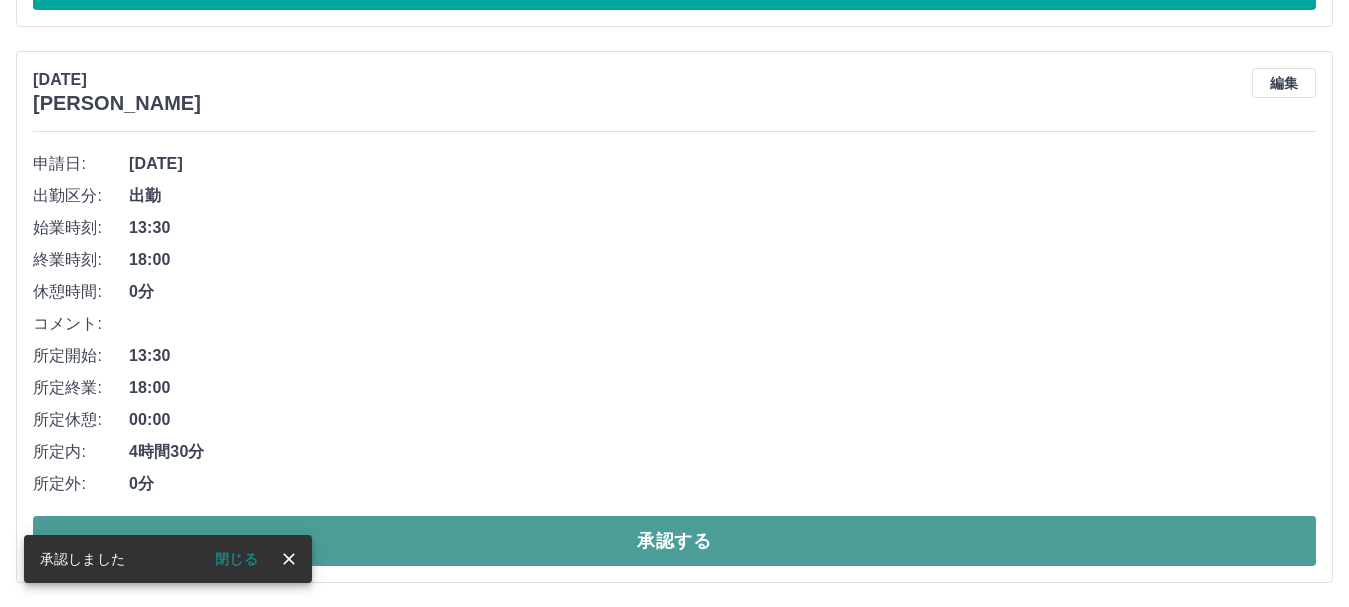 click on "承認する" at bounding box center (674, 541) 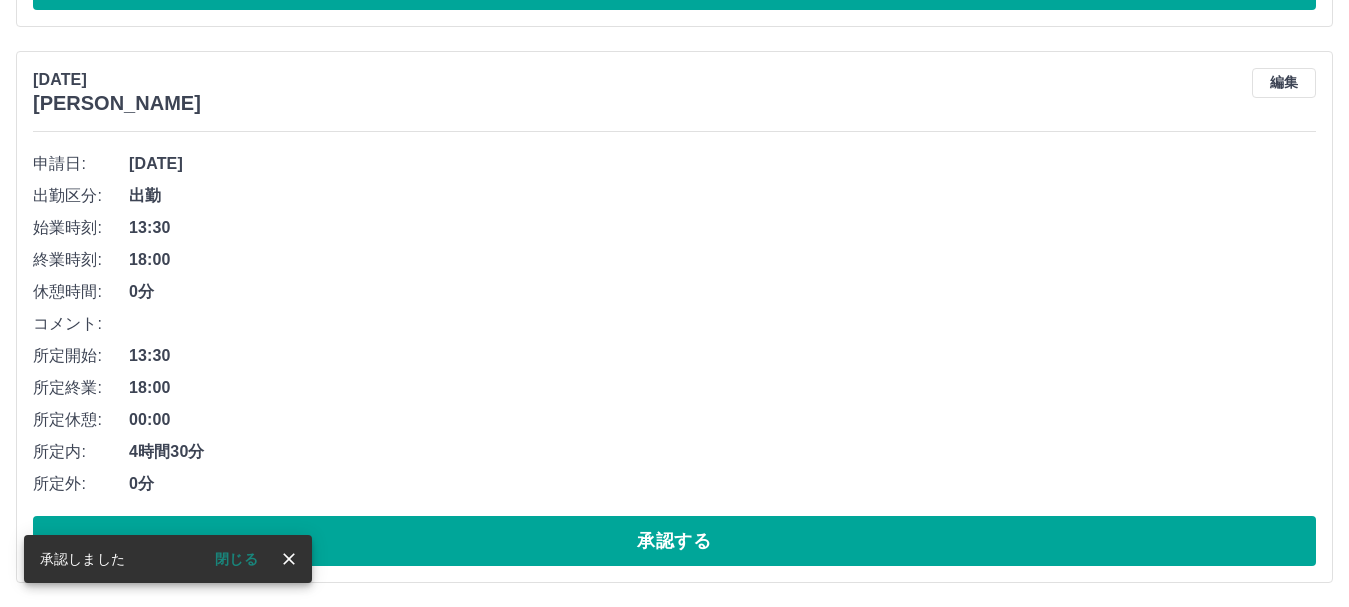 scroll, scrollTop: 3141, scrollLeft: 0, axis: vertical 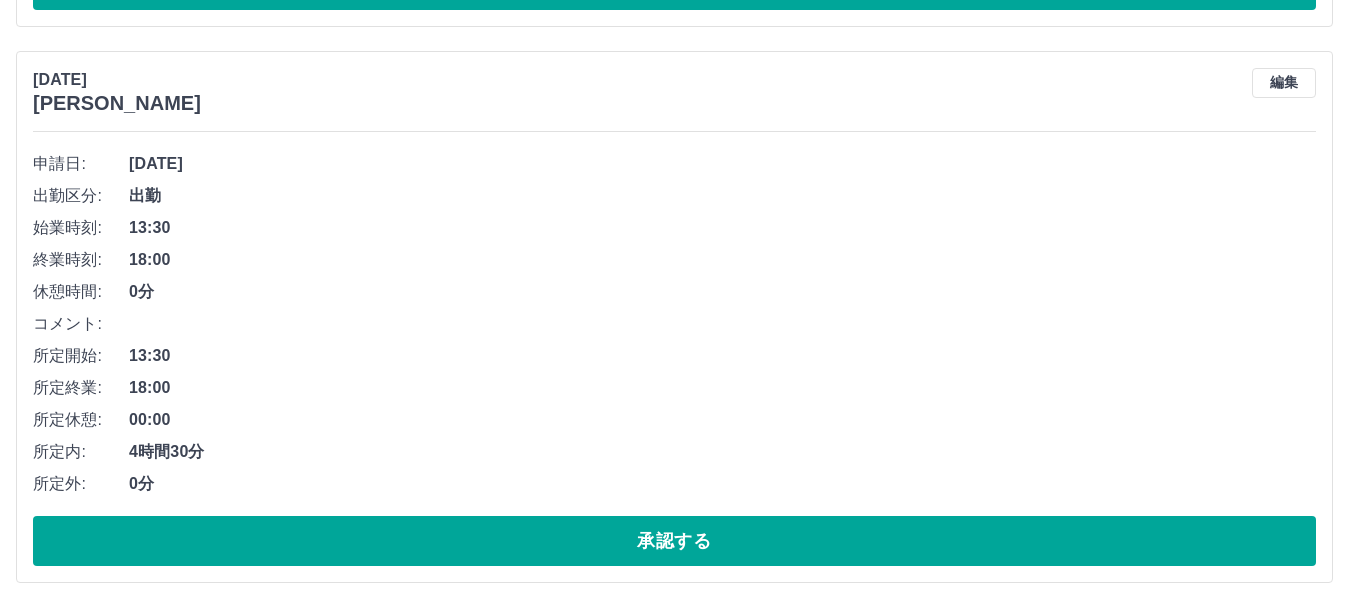 click on "申請日: 2025年7月10日(木) 出勤区分: 出勤 始業時刻: 13:30 終業時刻: 18:00 休憩時間: 0分 コメント: 所定開始: 13:30 所定終業: 18:00 所定休憩: 00:00 所定内: 4時間30分 所定外: 0分 承認する" at bounding box center [674, 357] 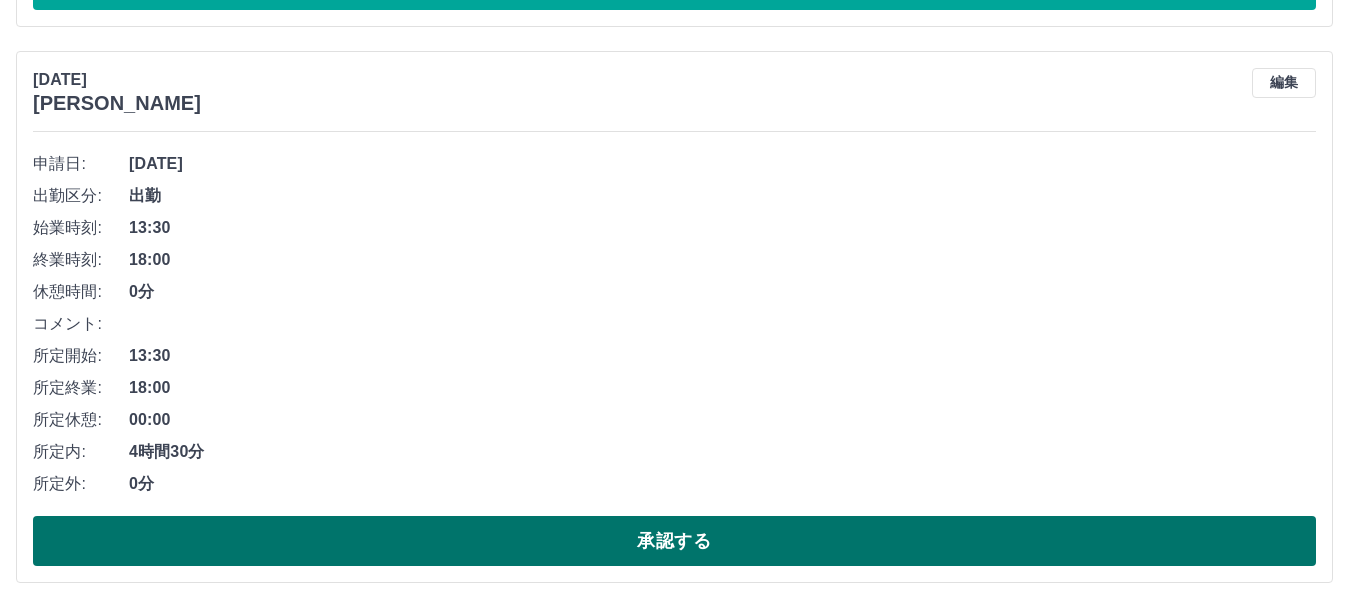 click on "承認する" at bounding box center [674, 541] 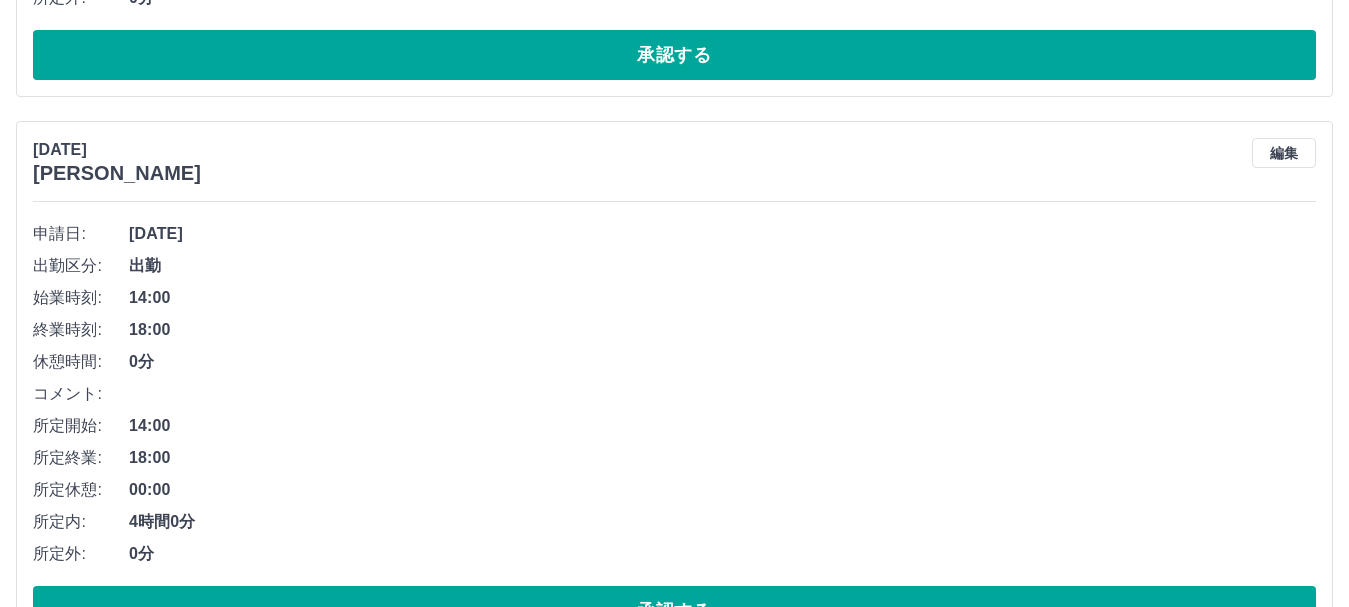 scroll, scrollTop: 1985, scrollLeft: 0, axis: vertical 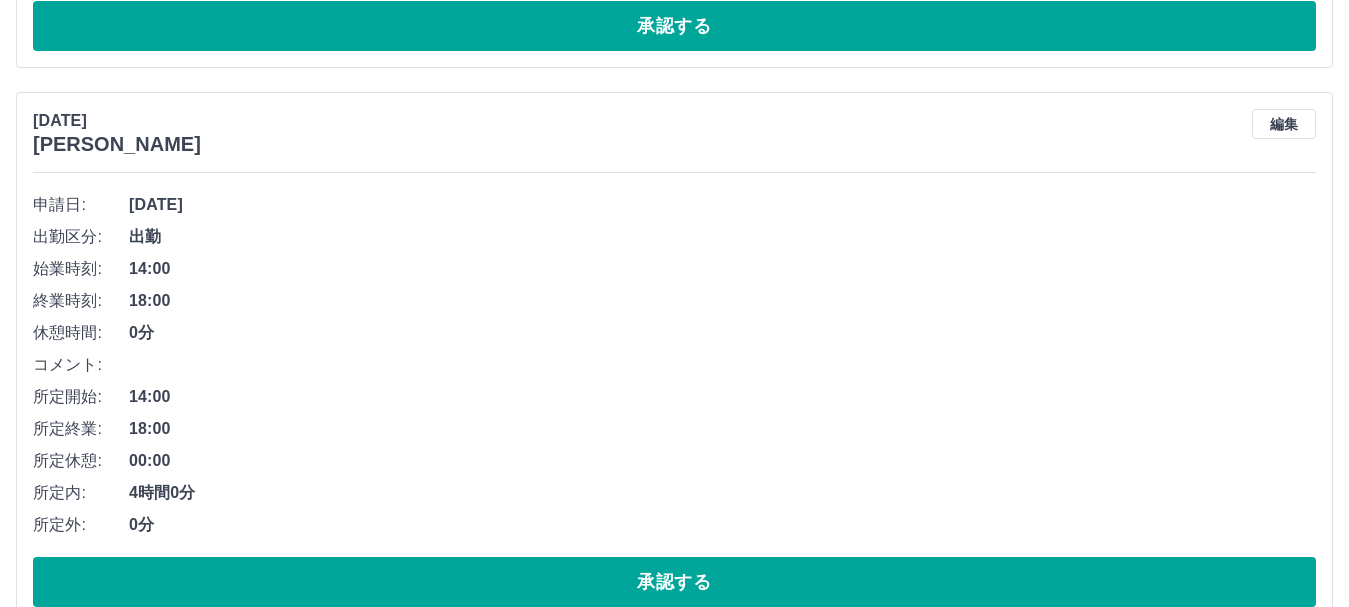 click on "申請日: 2025年7月10日(木) 出勤区分: 出勤 始業時刻: 14:00 終業時刻: 18:00 休憩時間: 0分 コメント: 所定開始: 14:00 所定終業: 18:00 所定休憩: 00:00 所定内: 4時間0分 所定外: 0分 承認する" at bounding box center (674, 398) 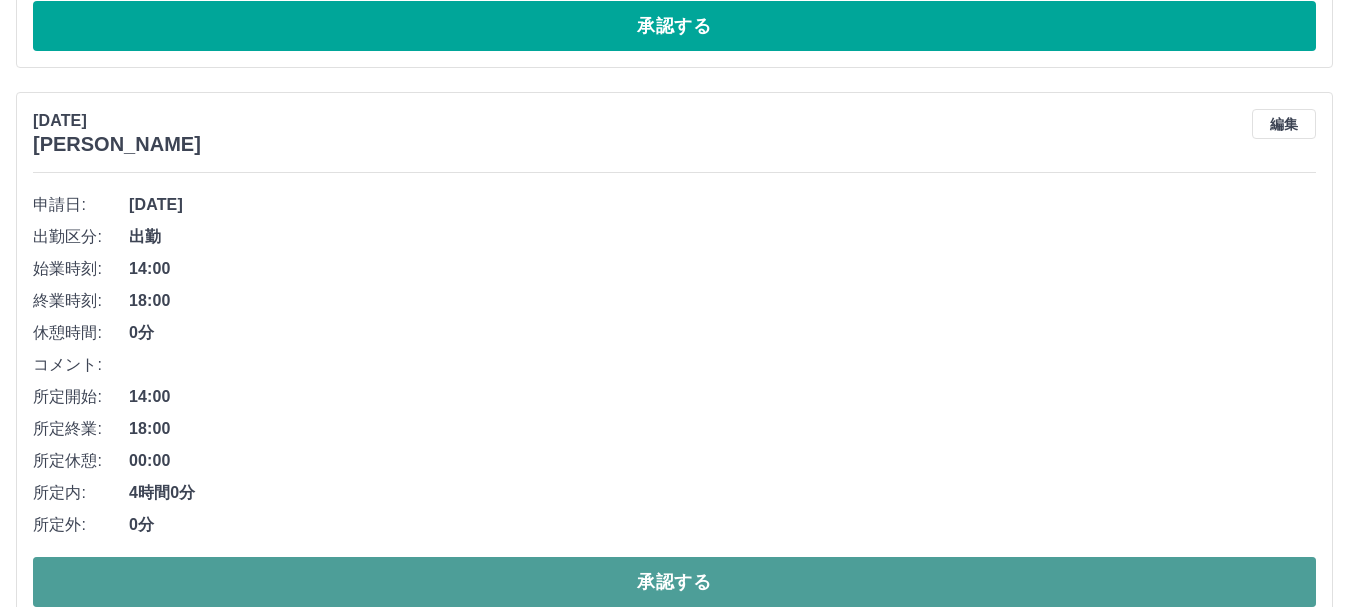 click on "承認する" at bounding box center (674, 582) 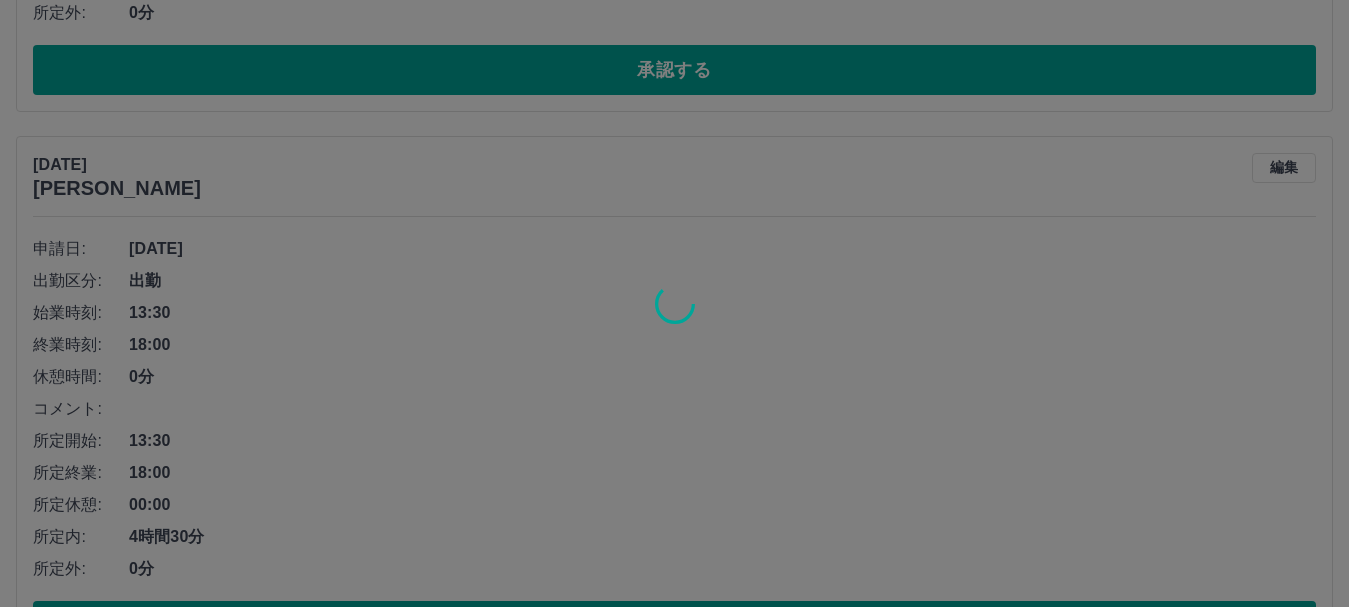 scroll, scrollTop: 1485, scrollLeft: 0, axis: vertical 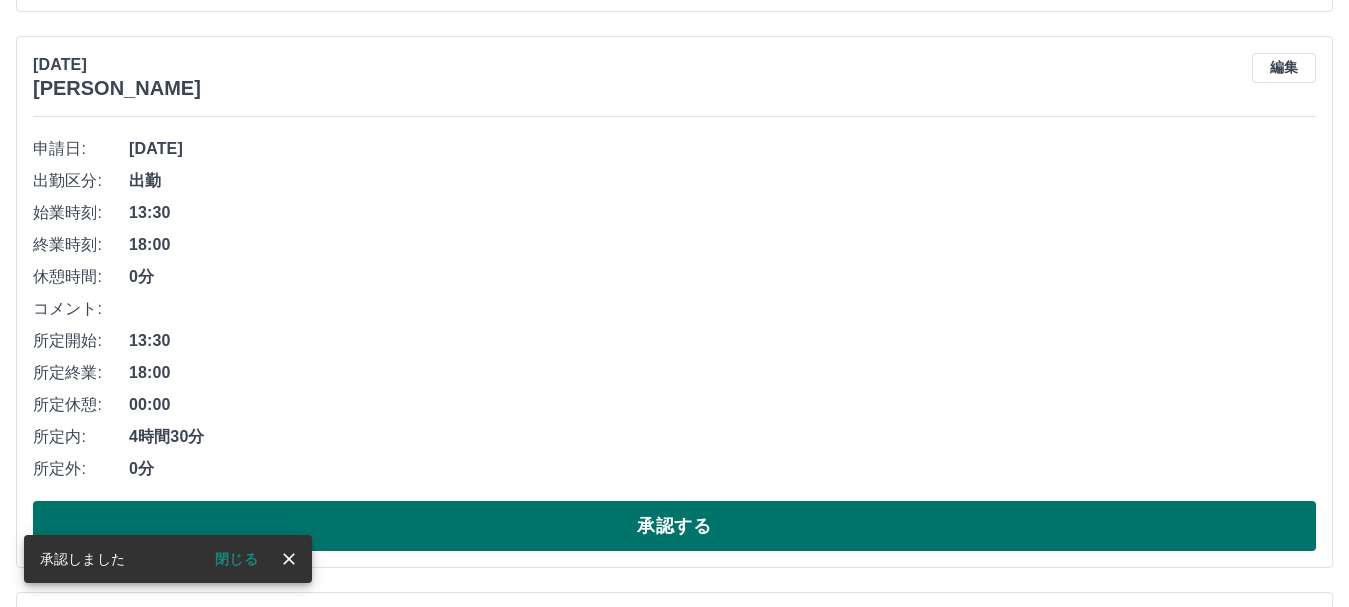 click on "承認する" at bounding box center (674, 526) 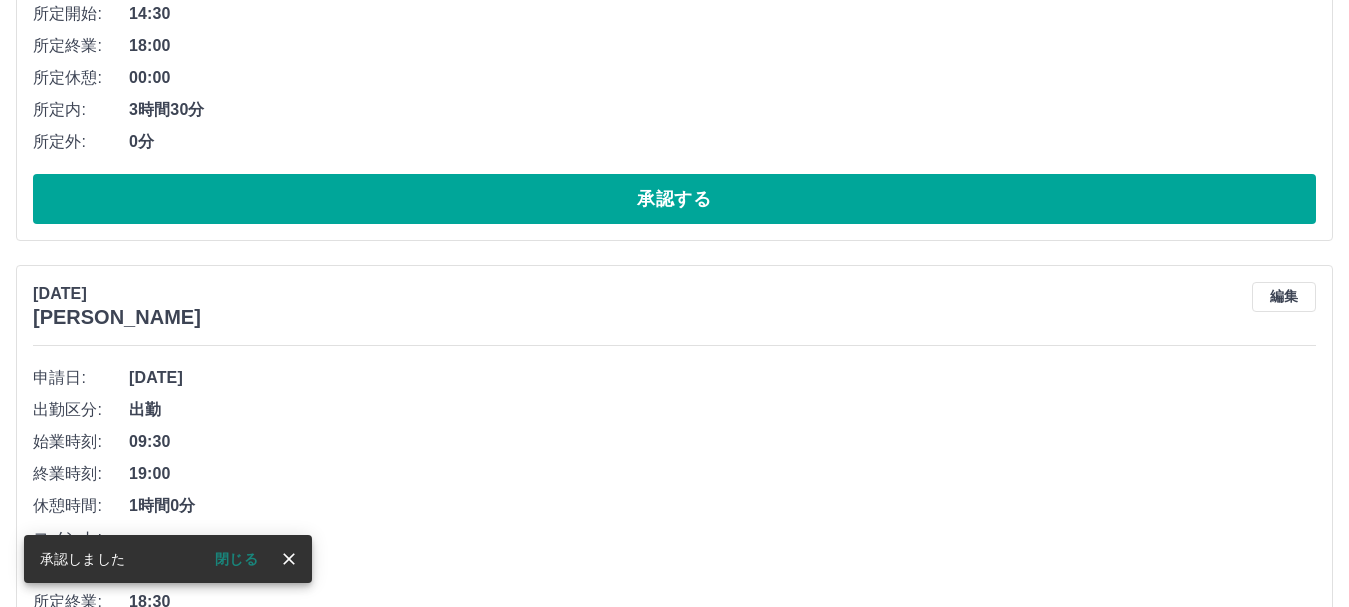 scroll, scrollTop: 972, scrollLeft: 0, axis: vertical 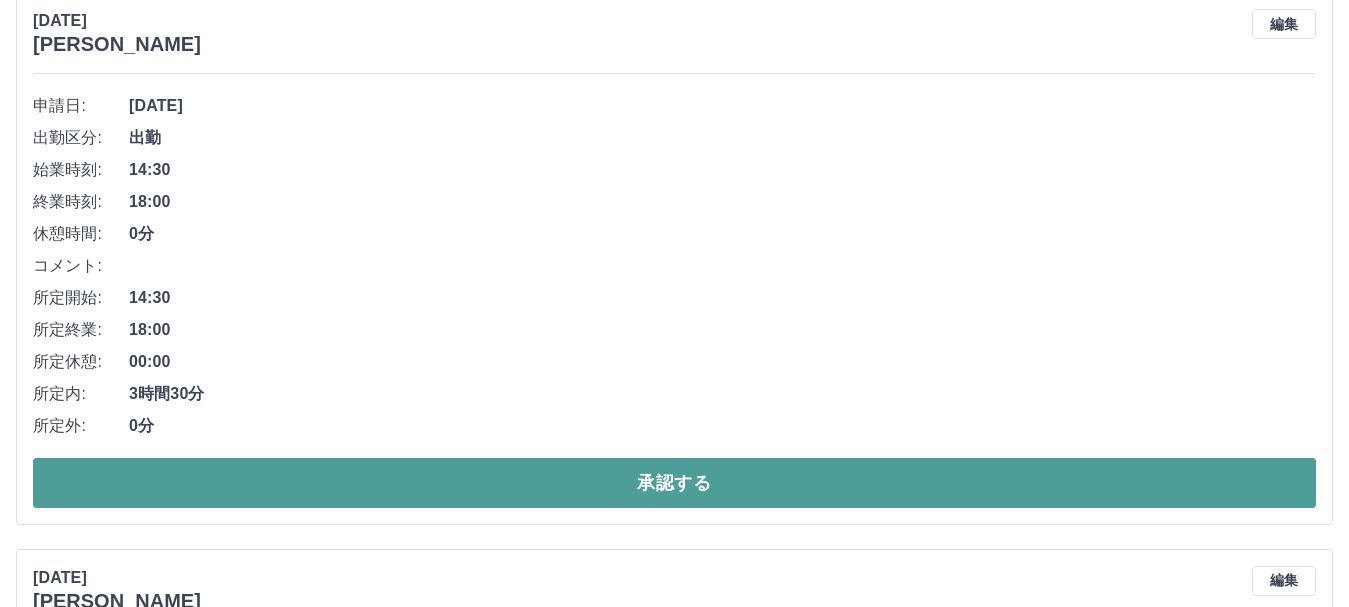 click on "承認する" at bounding box center [674, 483] 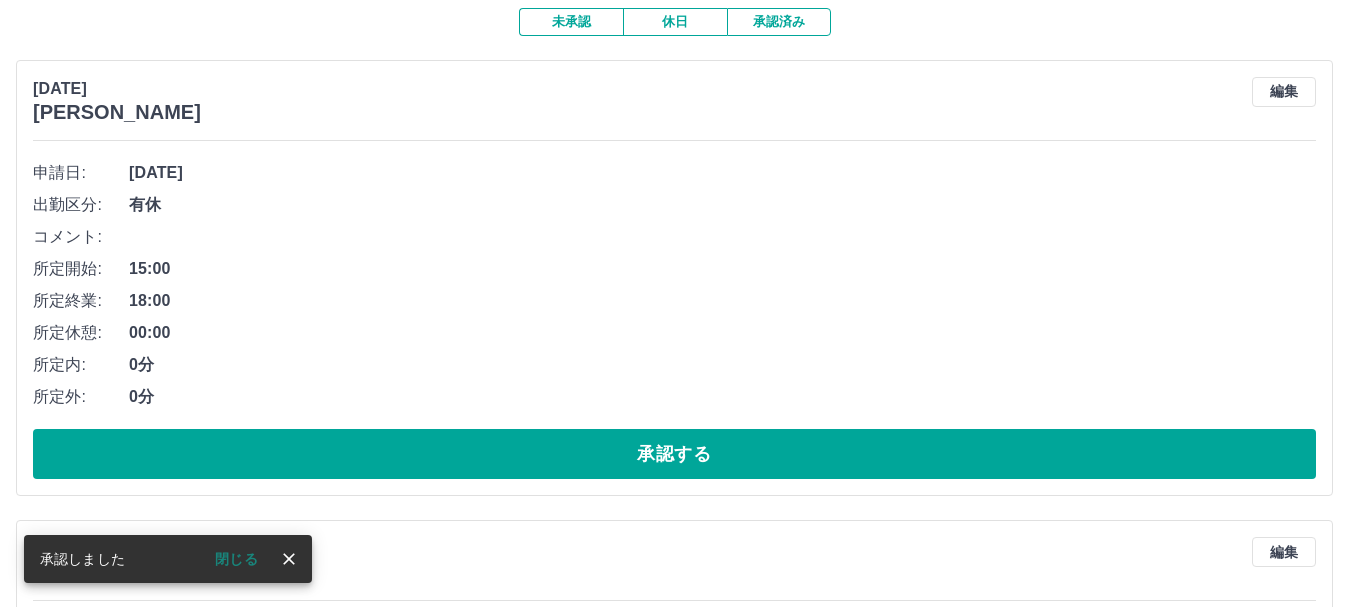 scroll, scrollTop: 0, scrollLeft: 0, axis: both 